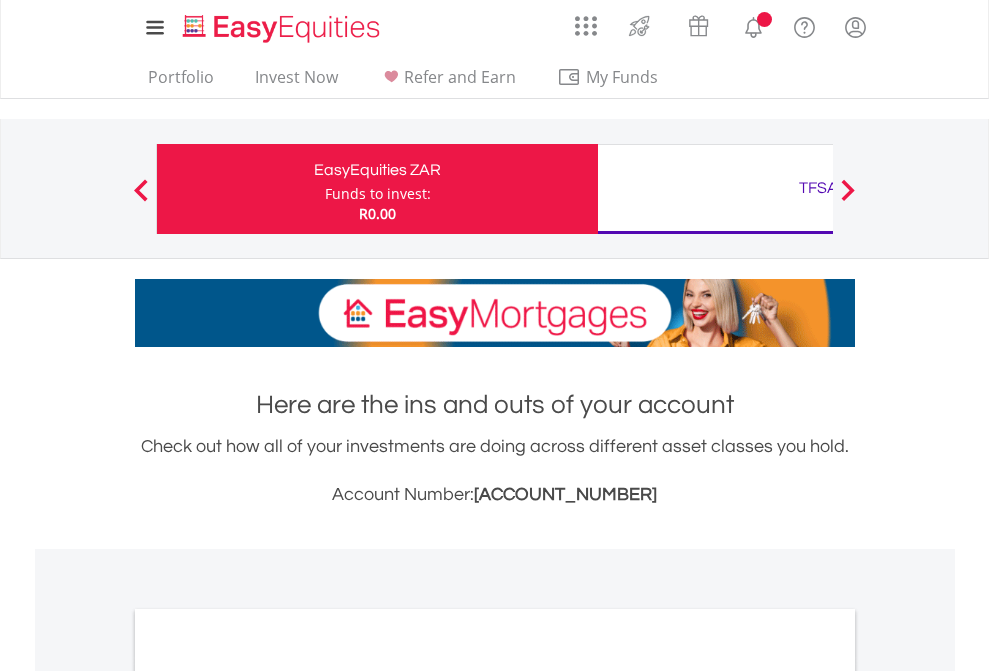 scroll, scrollTop: 0, scrollLeft: 0, axis: both 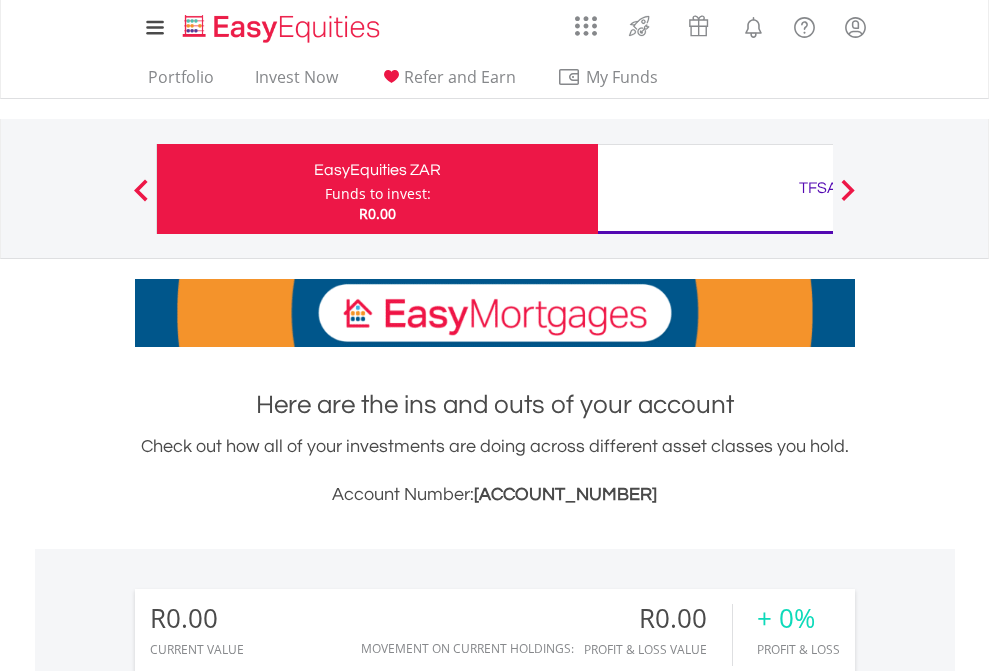 click on "Funds to invest:" at bounding box center [378, 194] 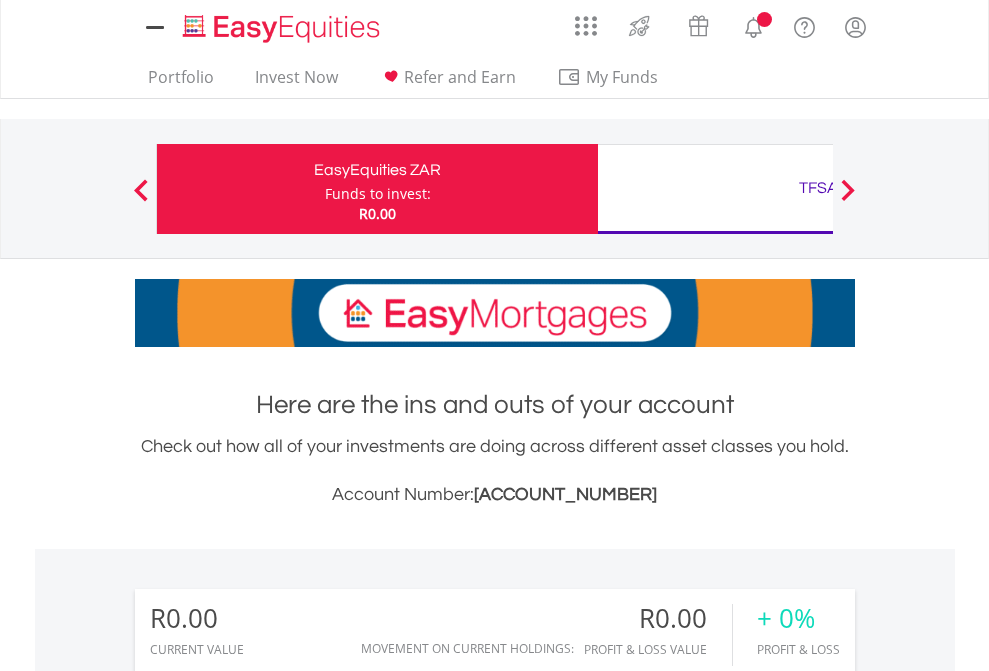 scroll, scrollTop: 0, scrollLeft: 0, axis: both 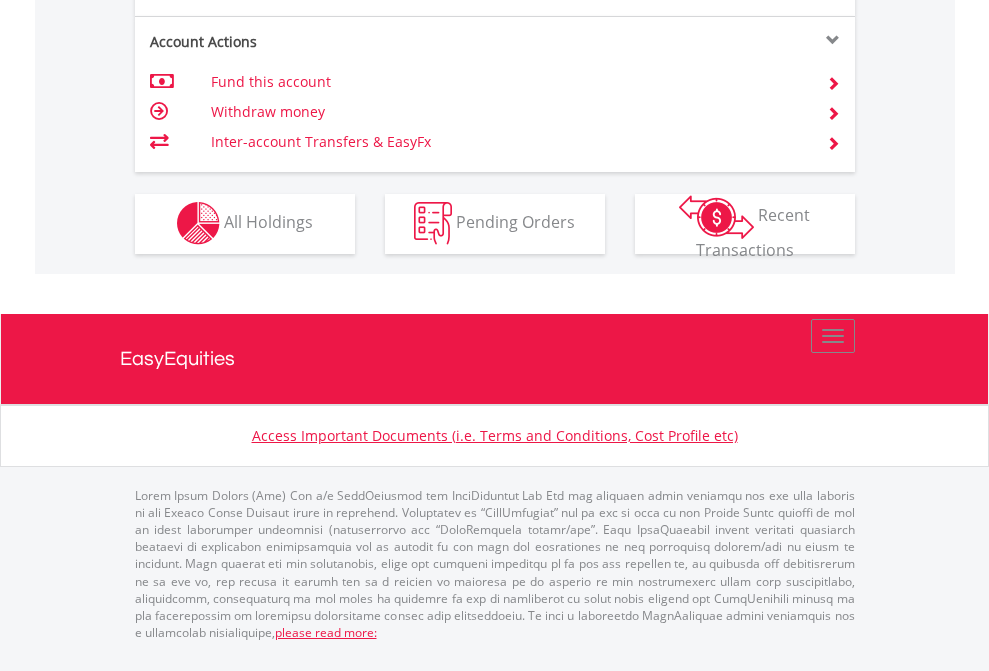 click on "Investment types" at bounding box center (706, -353) 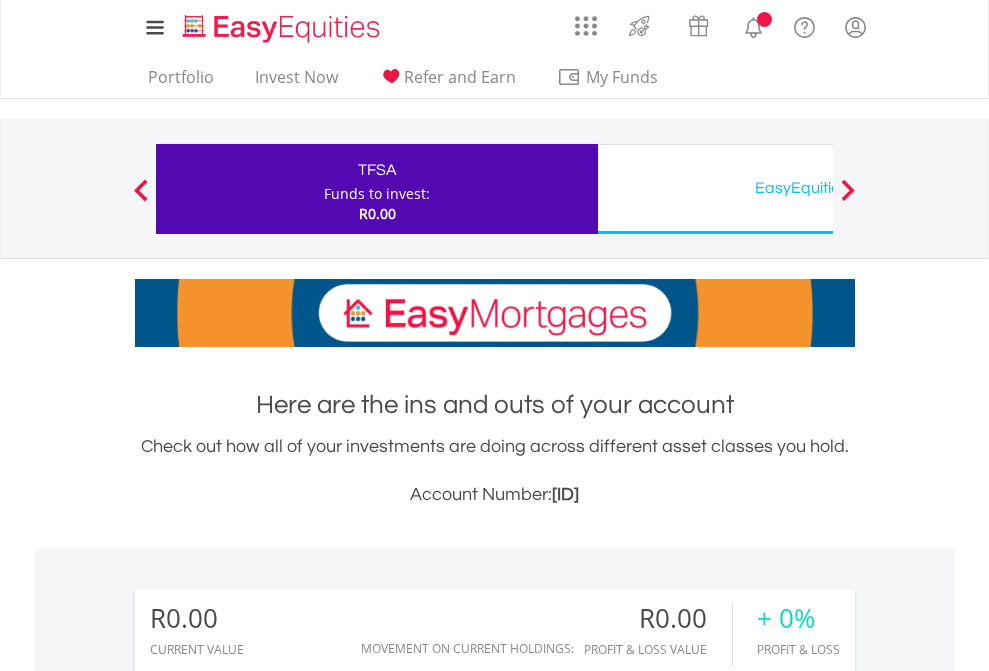 scroll, scrollTop: 0, scrollLeft: 0, axis: both 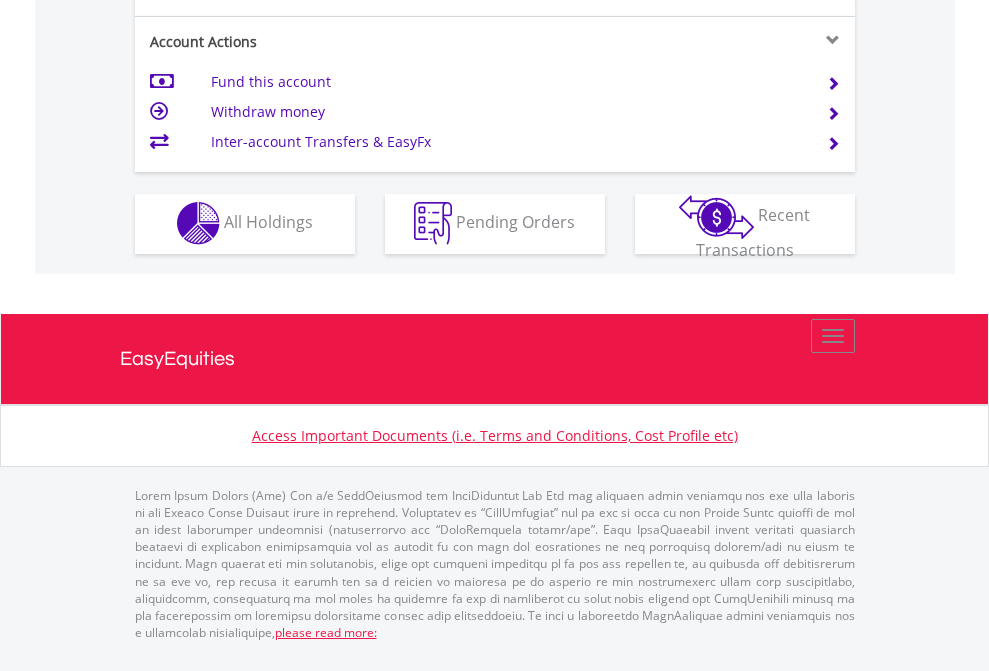click on "Investment types" at bounding box center [706, -353] 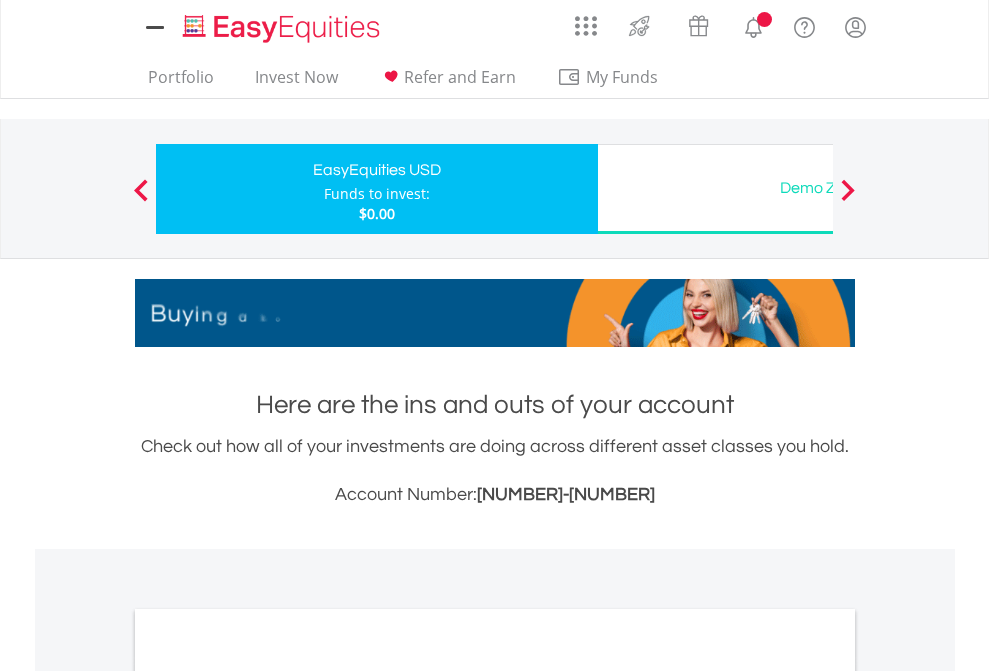 scroll, scrollTop: 0, scrollLeft: 0, axis: both 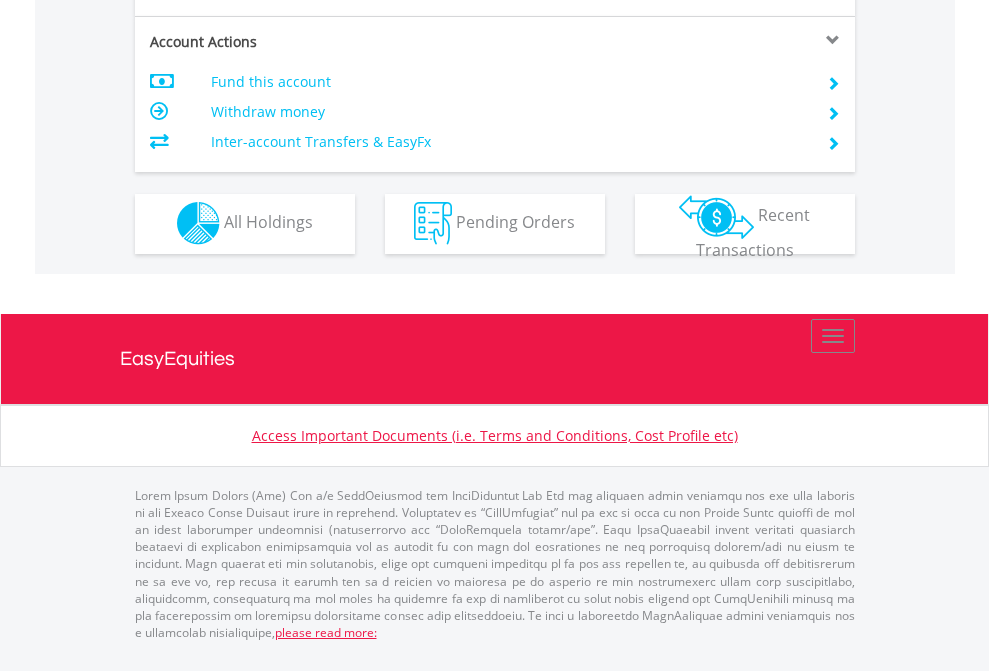 click on "Investment types" at bounding box center [706, -353] 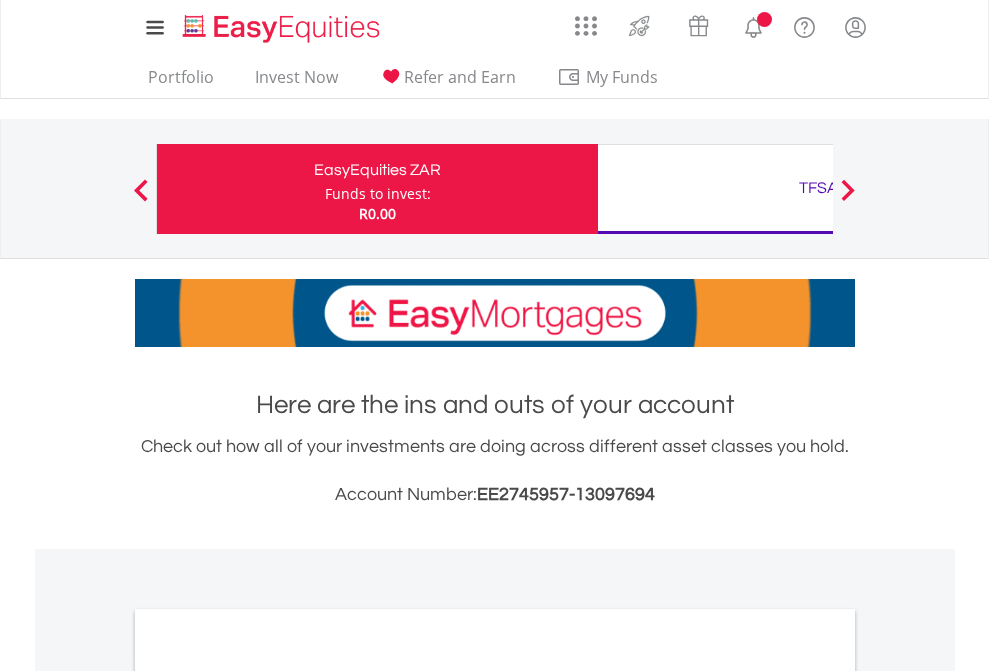 scroll, scrollTop: 0, scrollLeft: 0, axis: both 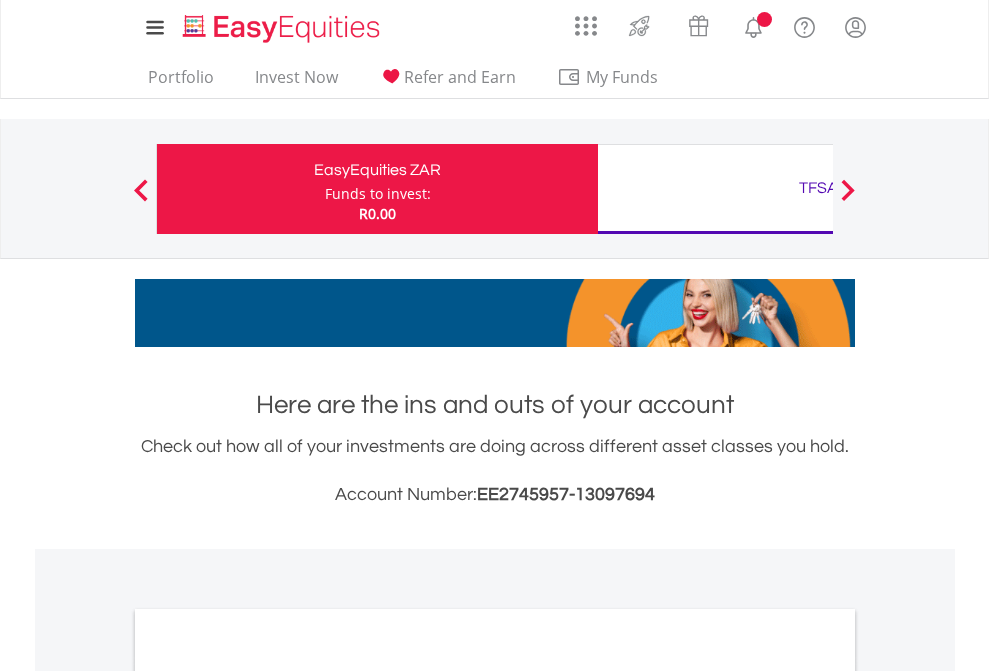 click on "All Holdings" at bounding box center (268, 1096) 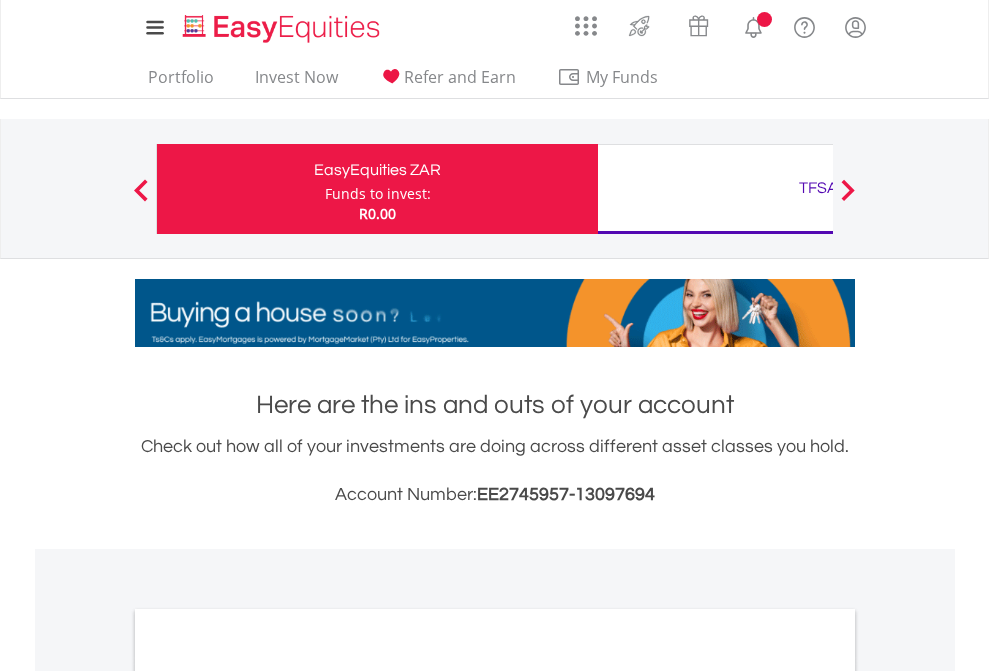 scroll, scrollTop: 1202, scrollLeft: 0, axis: vertical 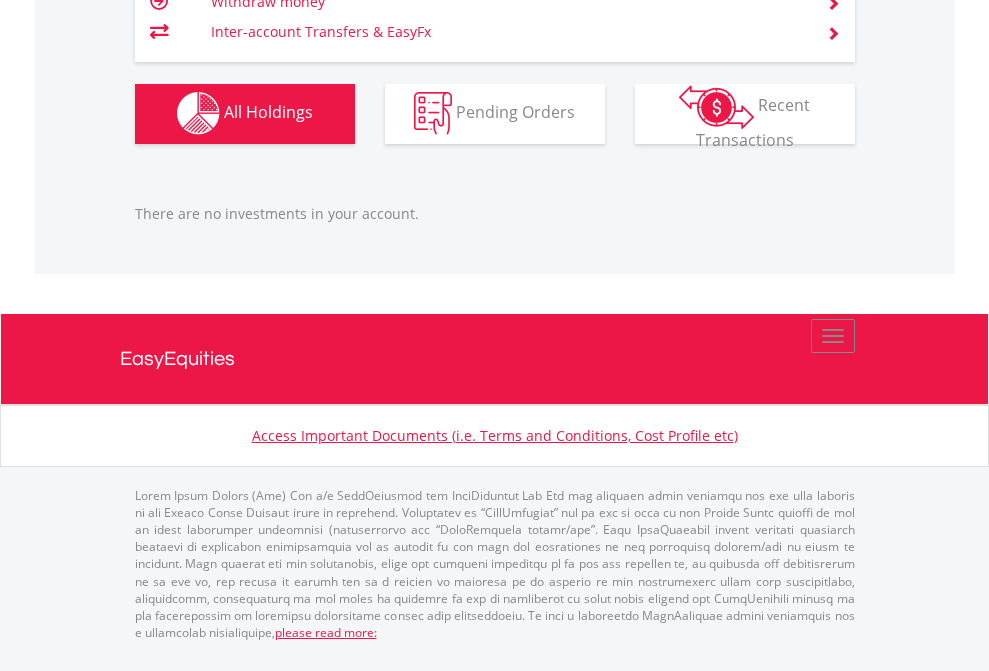 click on "TFSA" at bounding box center [818, -1142] 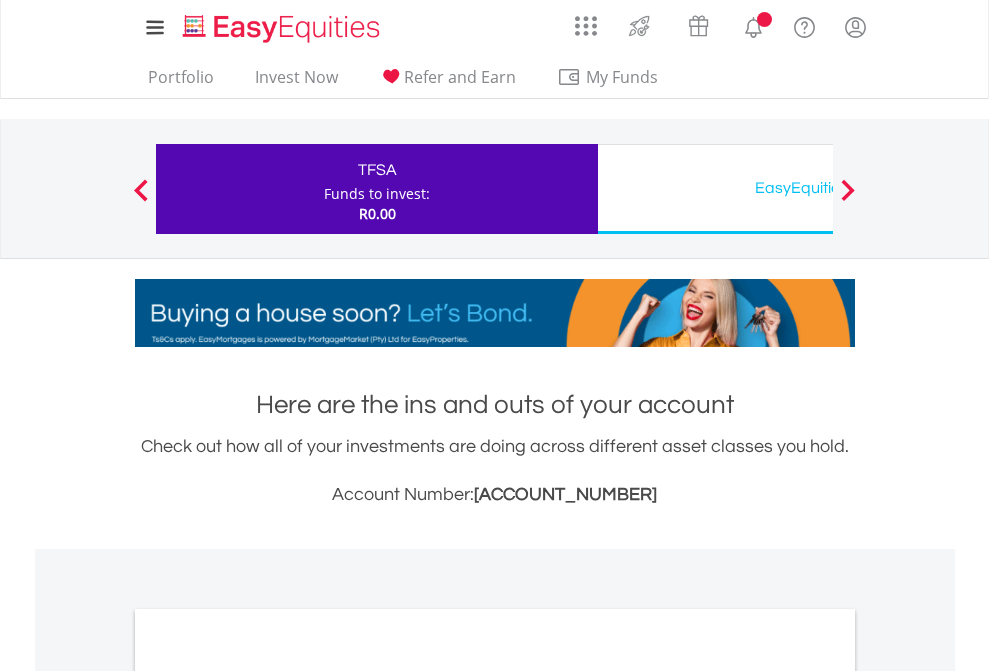 scroll, scrollTop: 0, scrollLeft: 0, axis: both 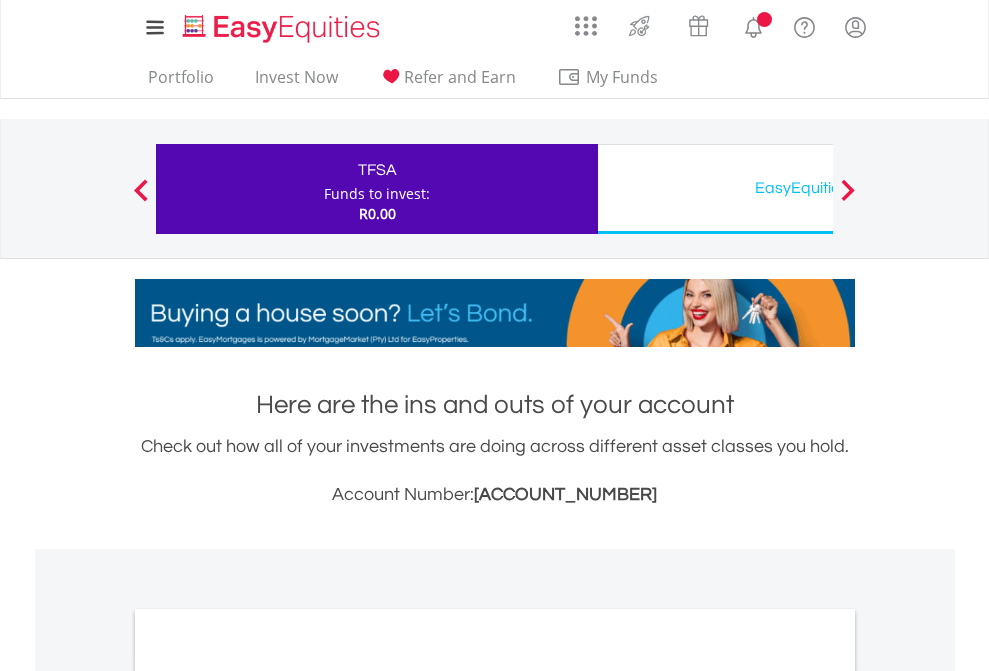 click on "All Holdings" at bounding box center [268, 1096] 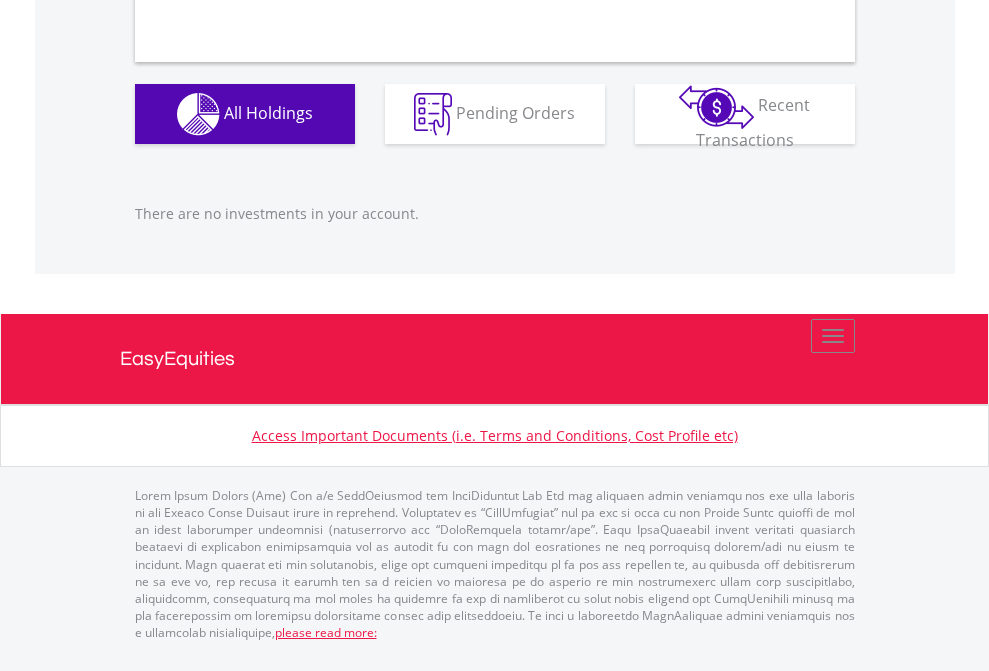 scroll, scrollTop: 1980, scrollLeft: 0, axis: vertical 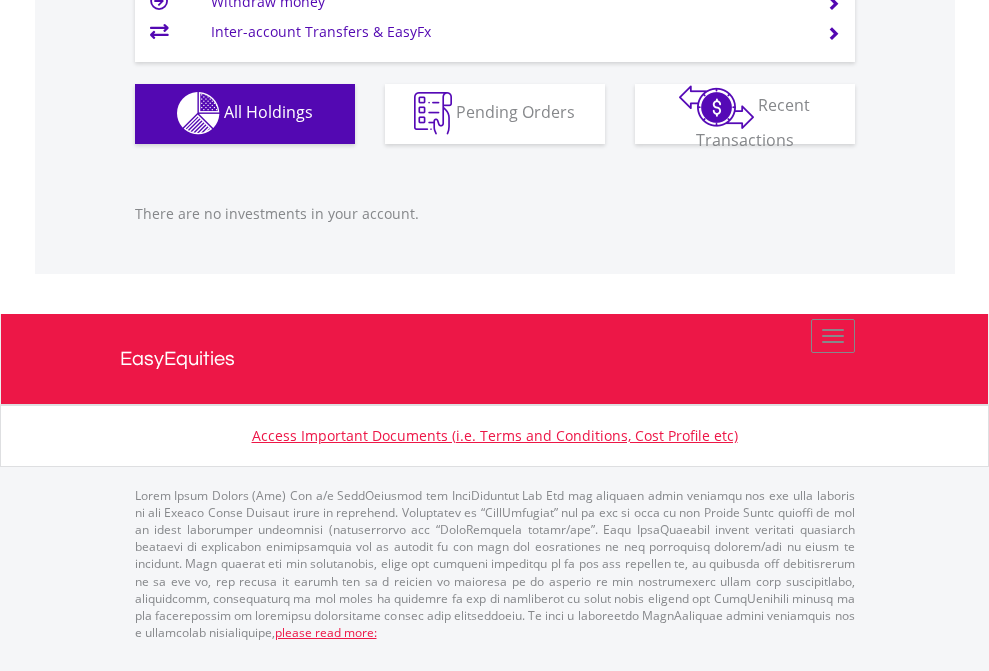 click on "EasyEquities USD" at bounding box center [818, -1142] 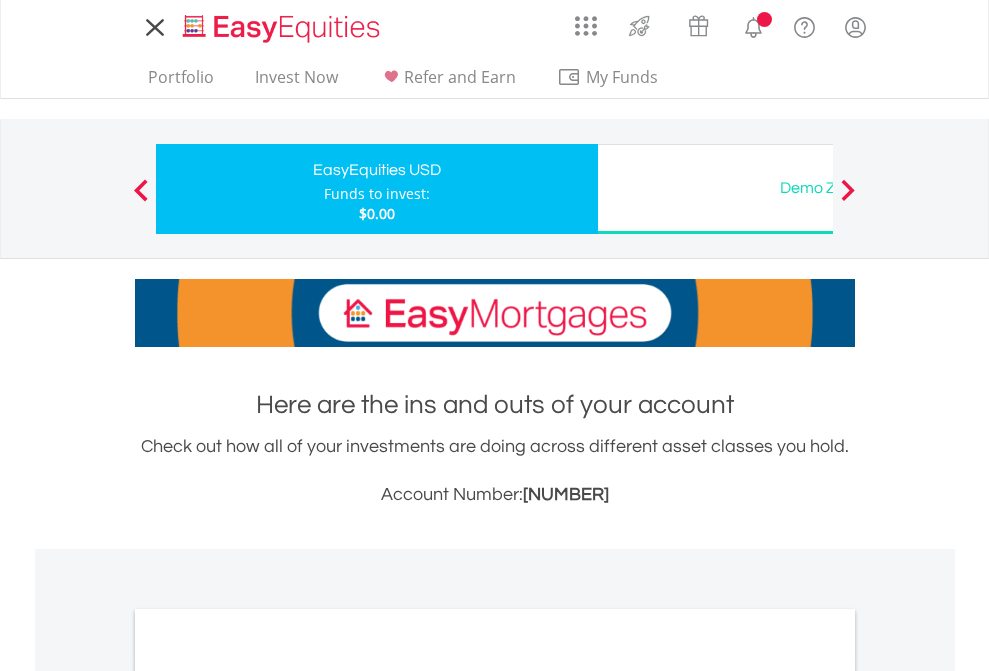 scroll, scrollTop: 0, scrollLeft: 0, axis: both 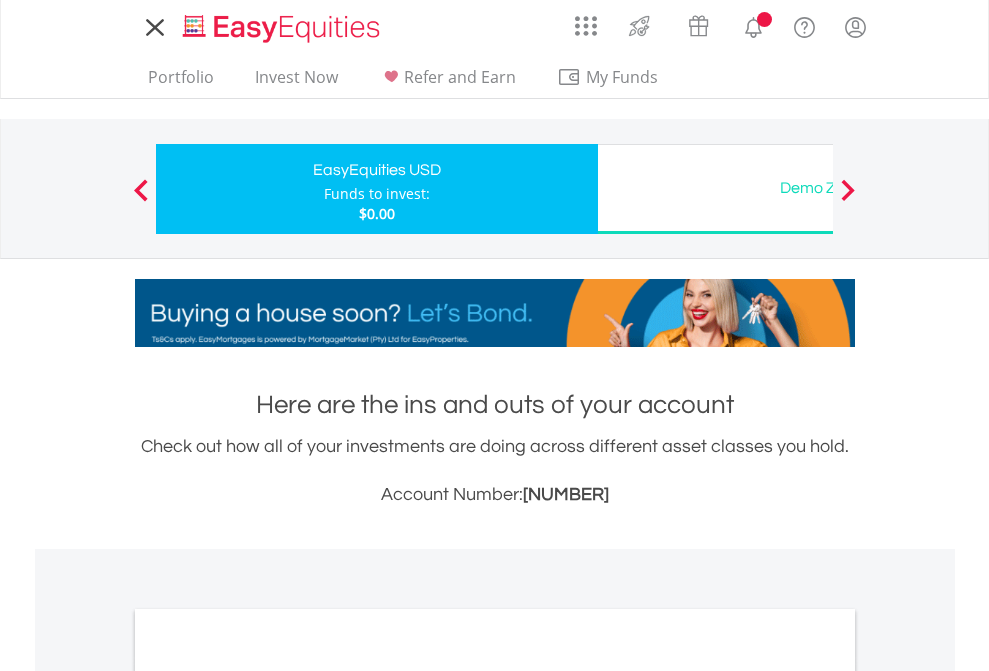 click on "All Holdings" at bounding box center (268, 1096) 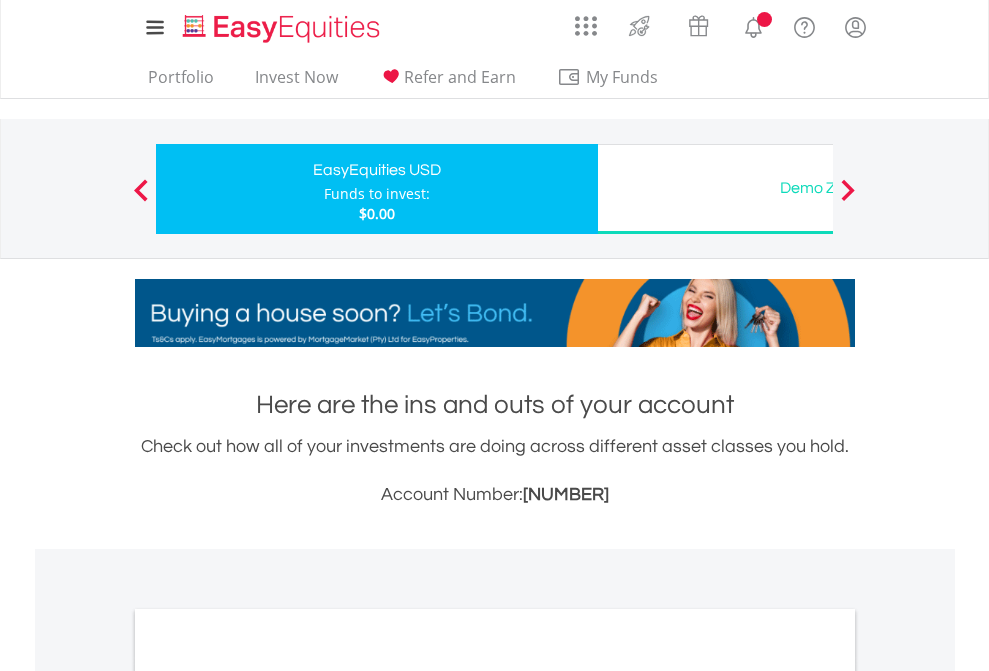 scroll, scrollTop: 1202, scrollLeft: 0, axis: vertical 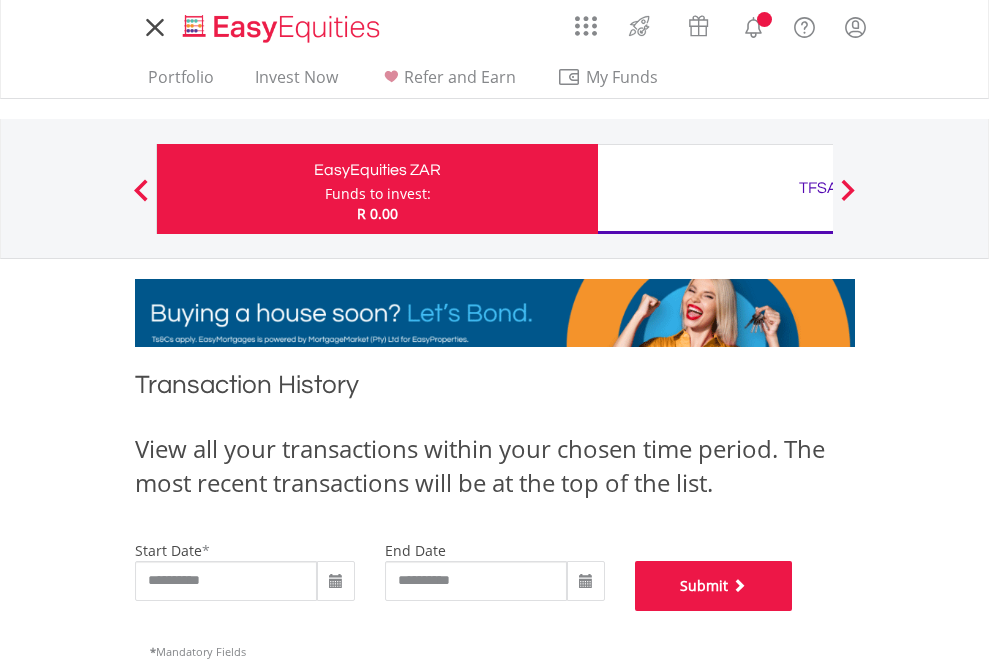 click on "Submit" at bounding box center (714, 586) 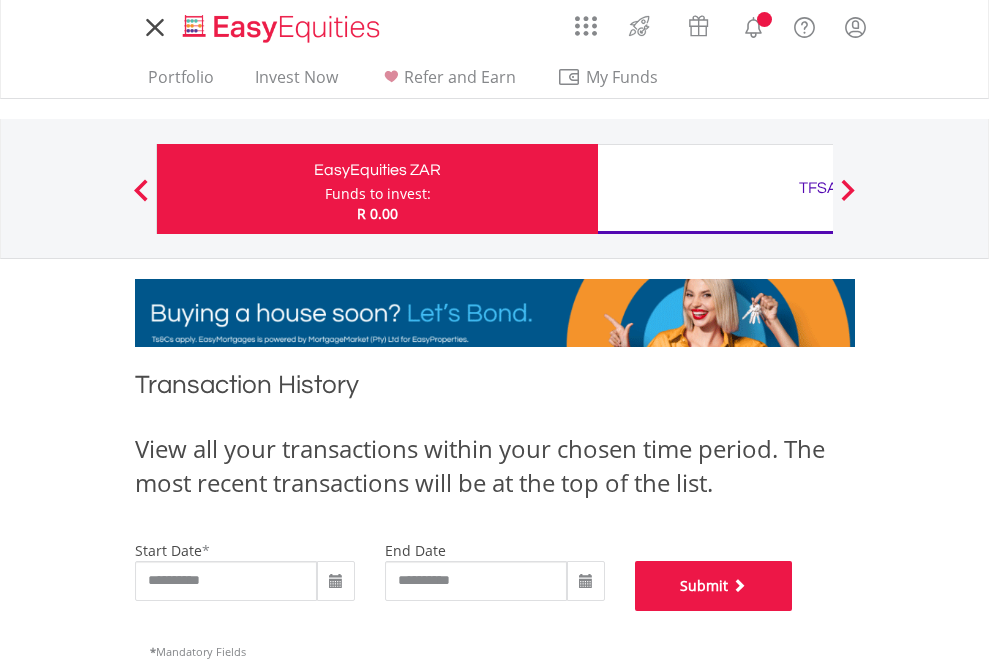 scroll, scrollTop: 811, scrollLeft: 0, axis: vertical 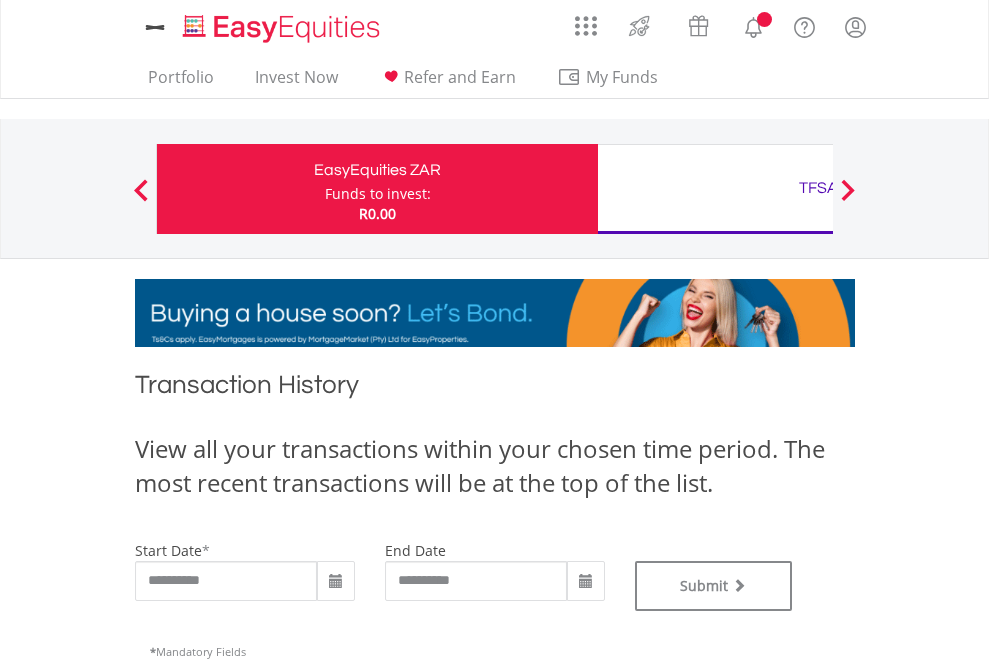 click on "TFSA" at bounding box center [818, 188] 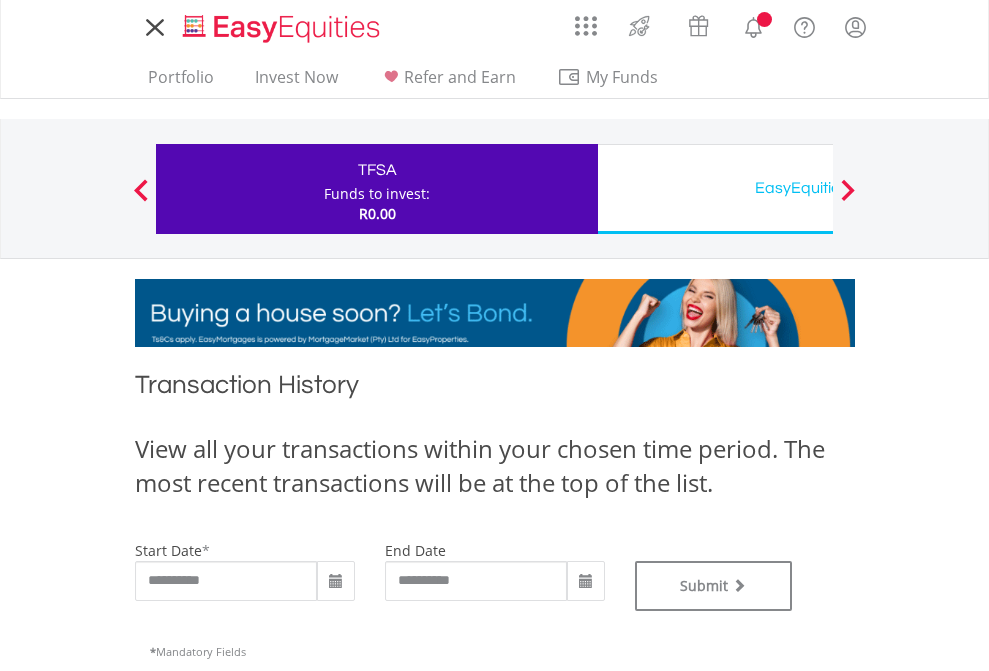 scroll, scrollTop: 0, scrollLeft: 0, axis: both 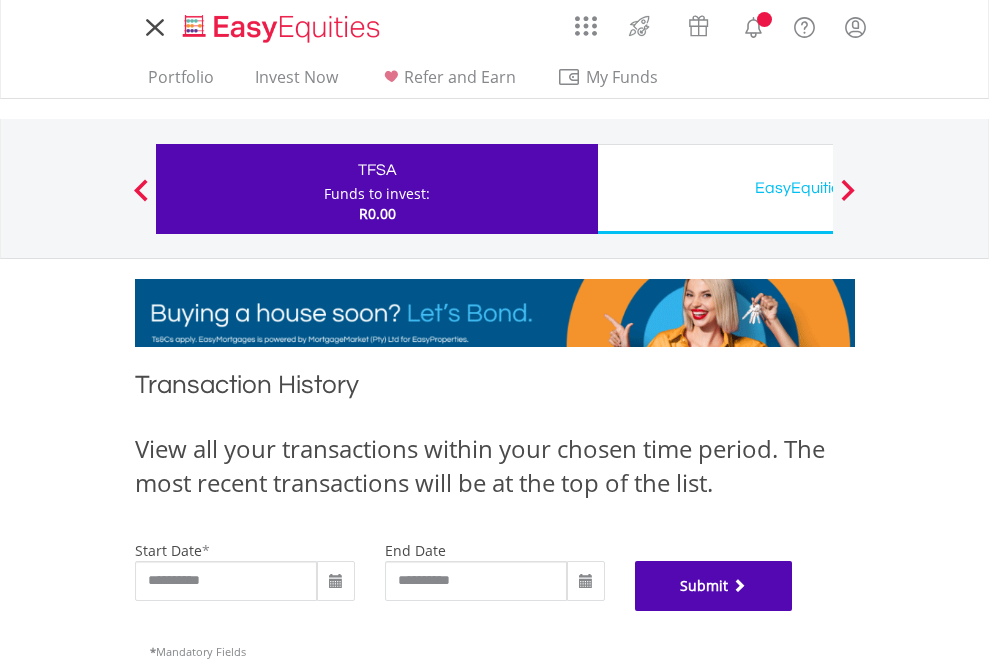 click on "Submit" at bounding box center [714, 586] 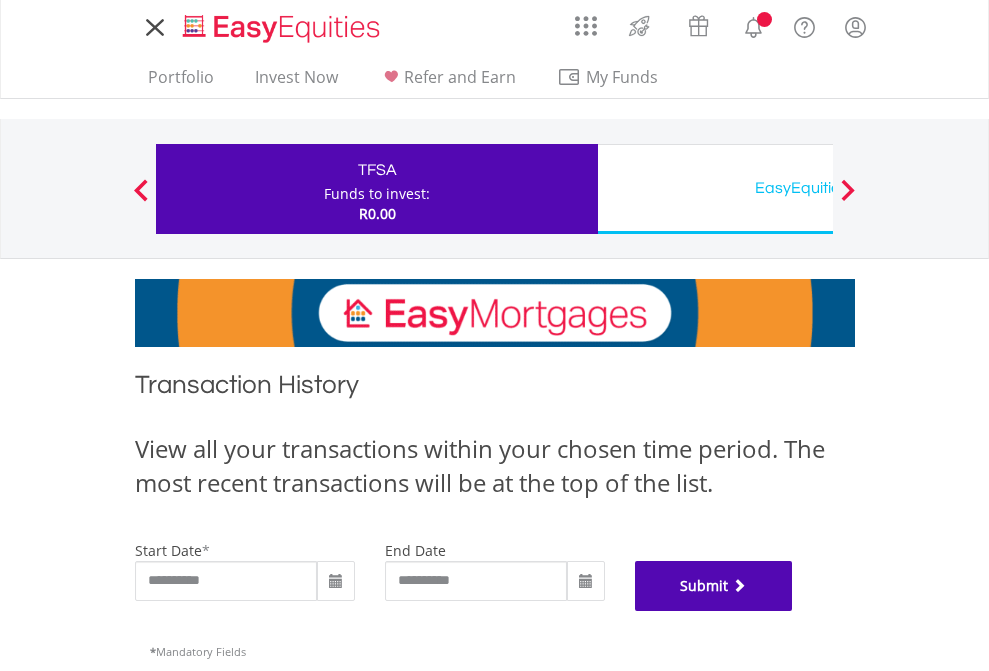 scroll, scrollTop: 811, scrollLeft: 0, axis: vertical 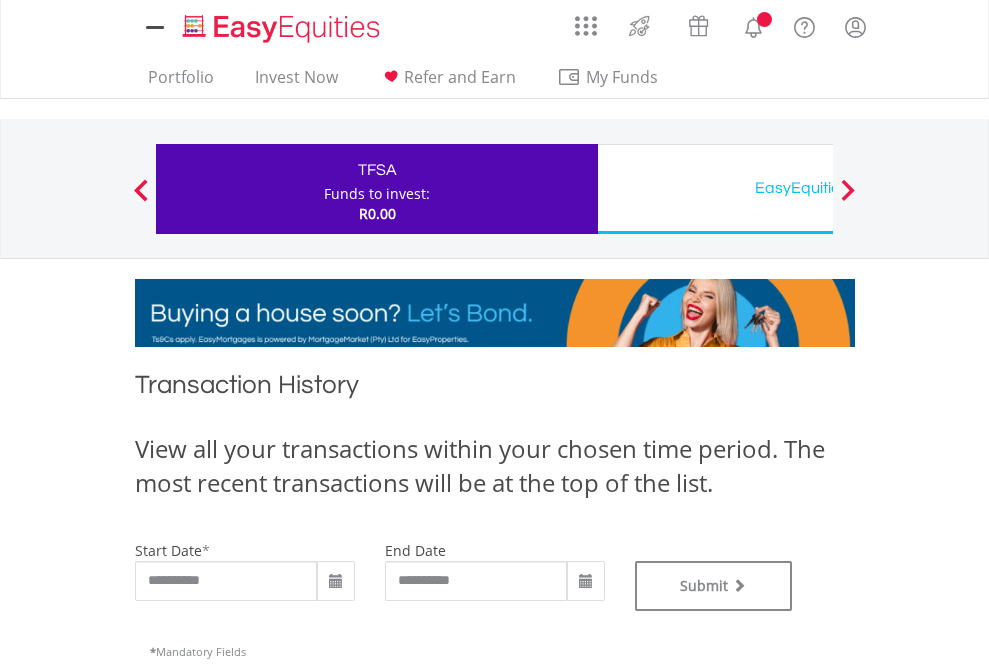 click on "EasyEquities USD" at bounding box center (818, 188) 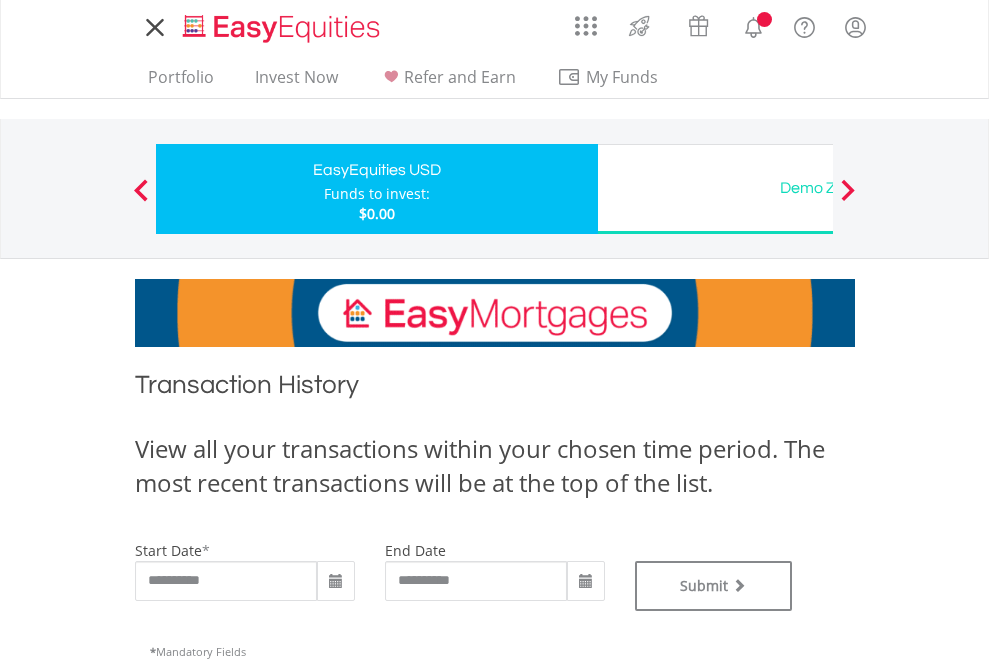 scroll, scrollTop: 0, scrollLeft: 0, axis: both 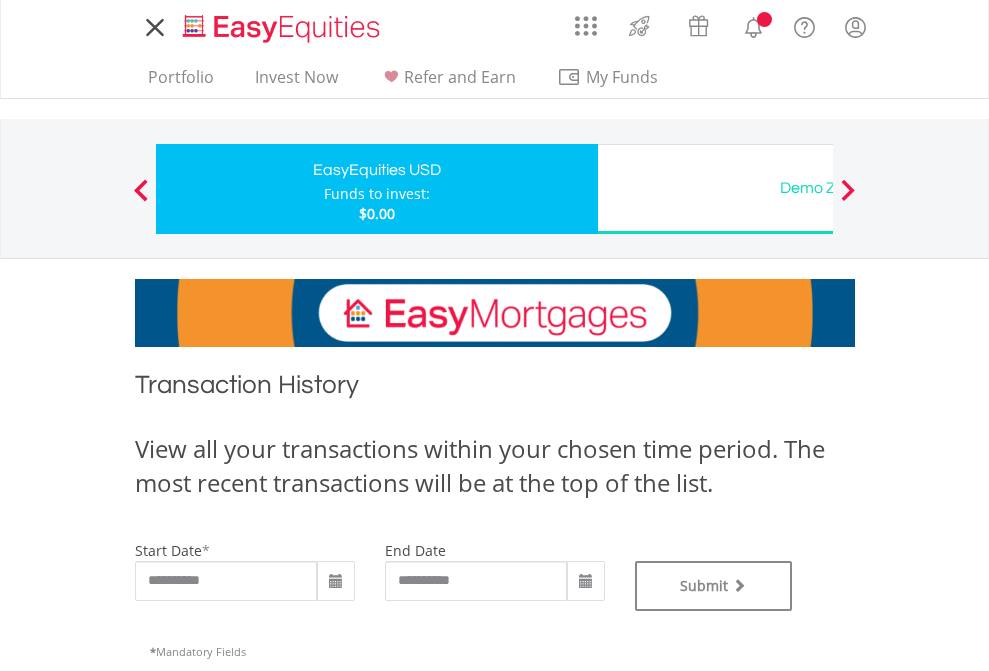 type on "**********" 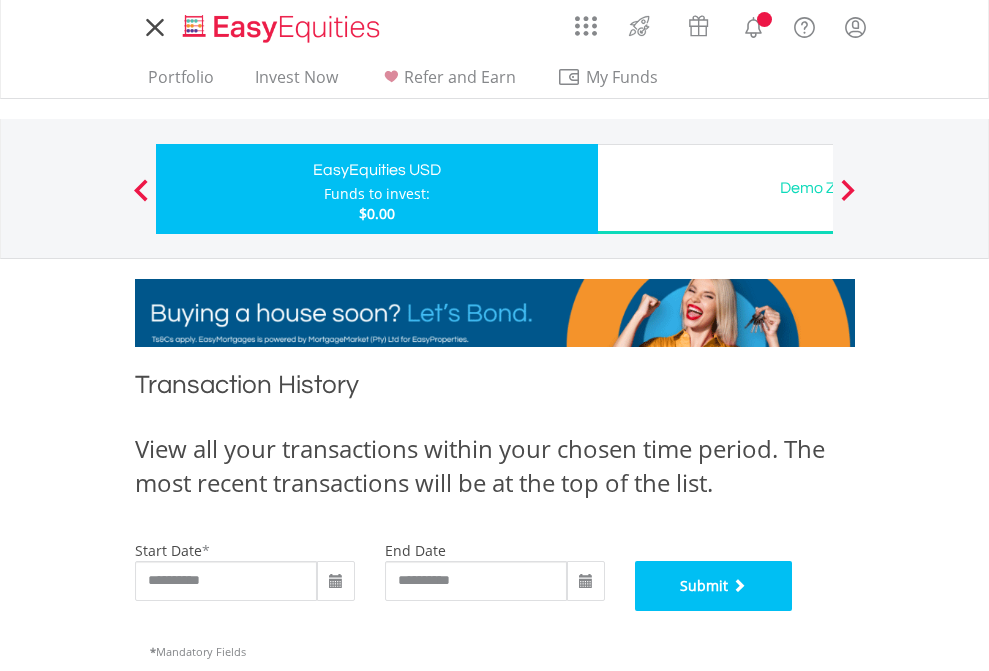 click on "Submit" at bounding box center (714, 586) 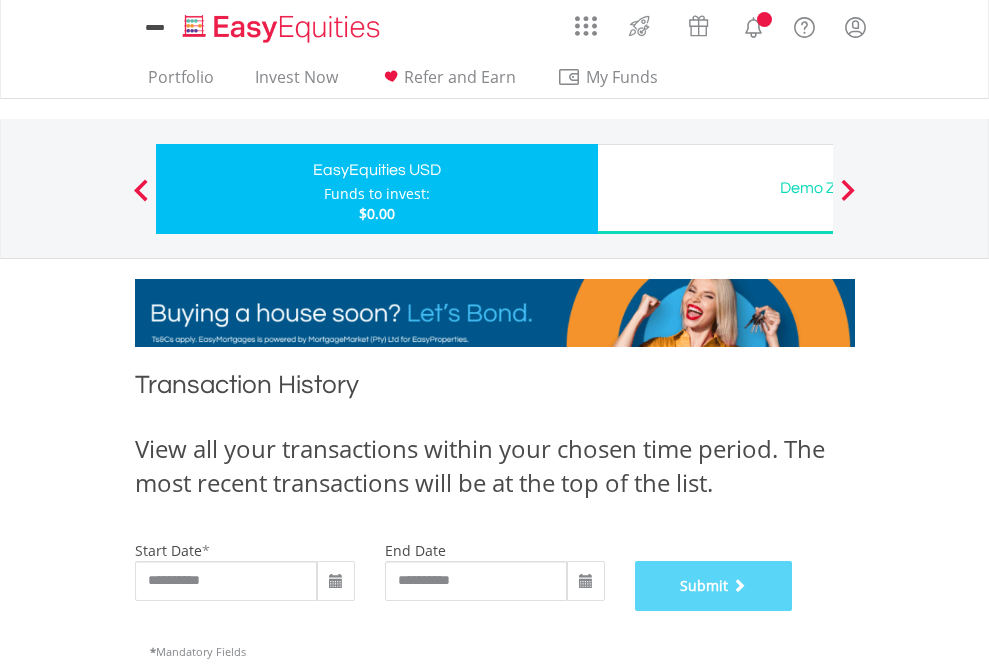 scroll, scrollTop: 811, scrollLeft: 0, axis: vertical 